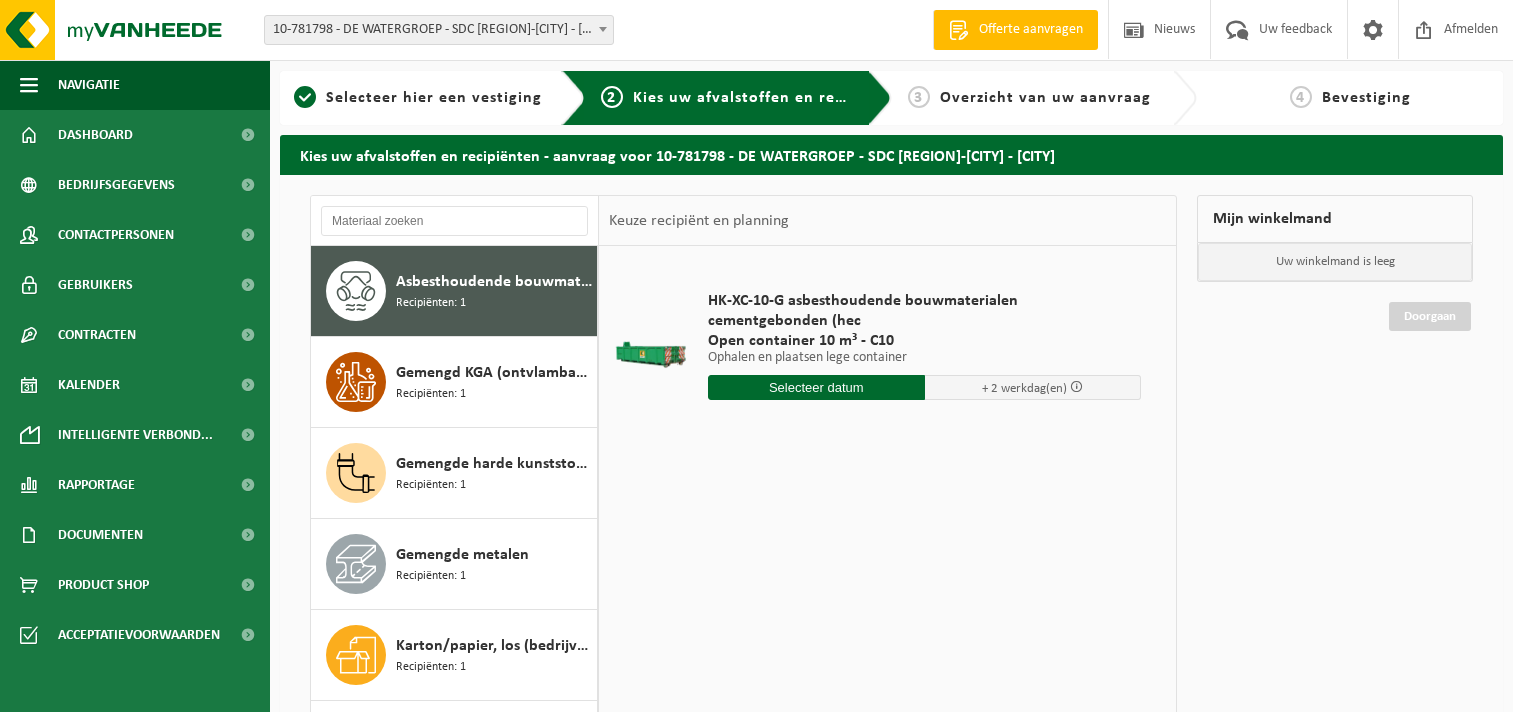 scroll, scrollTop: 0, scrollLeft: 0, axis: both 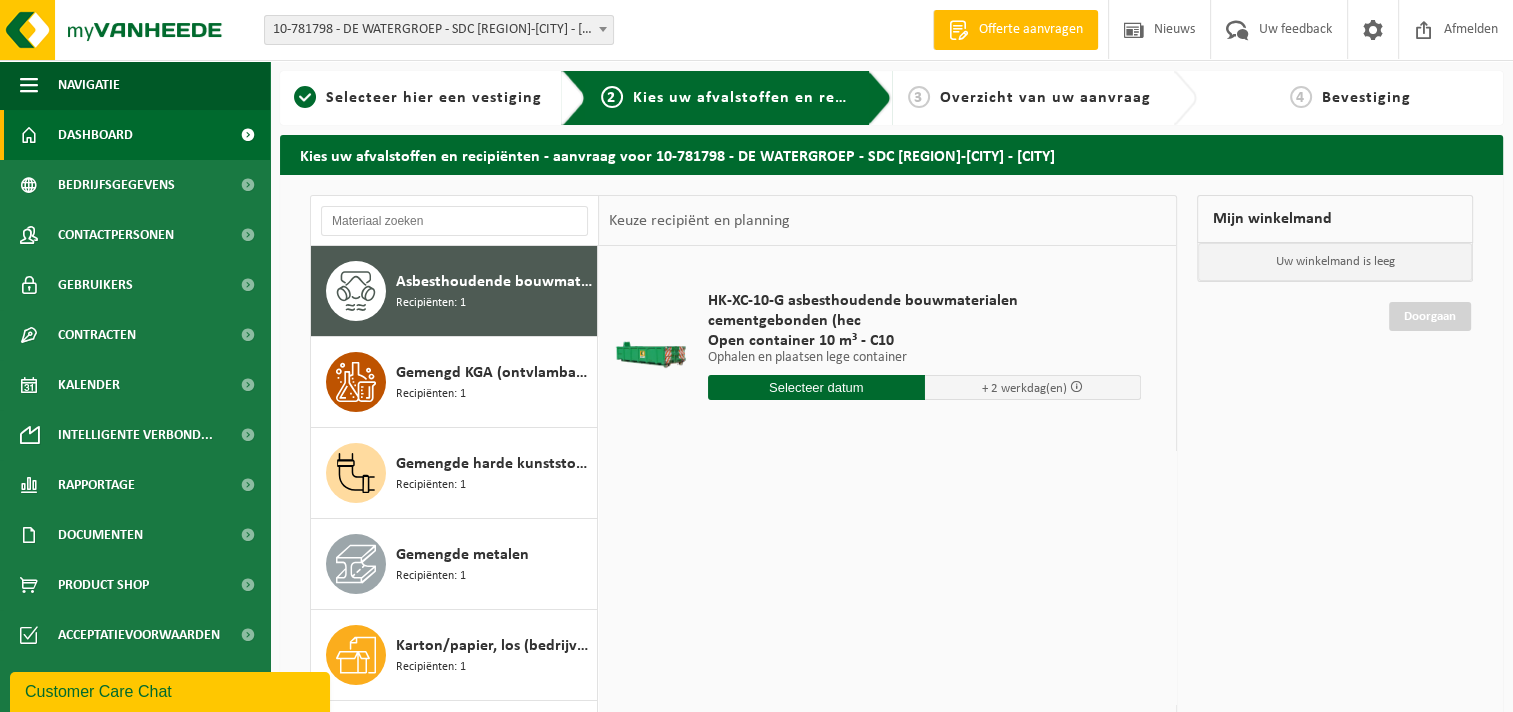 click on "Dashboard" at bounding box center [135, 135] 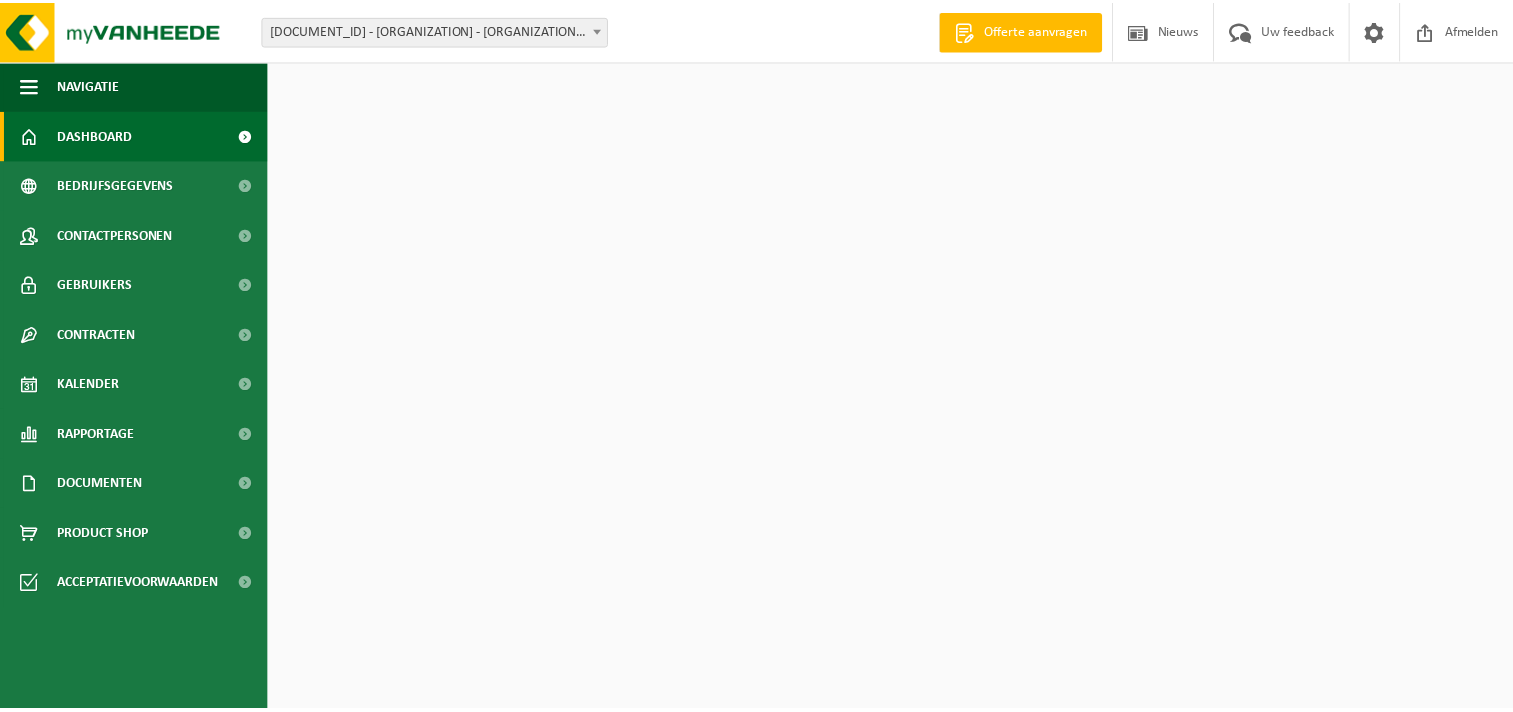 scroll, scrollTop: 0, scrollLeft: 0, axis: both 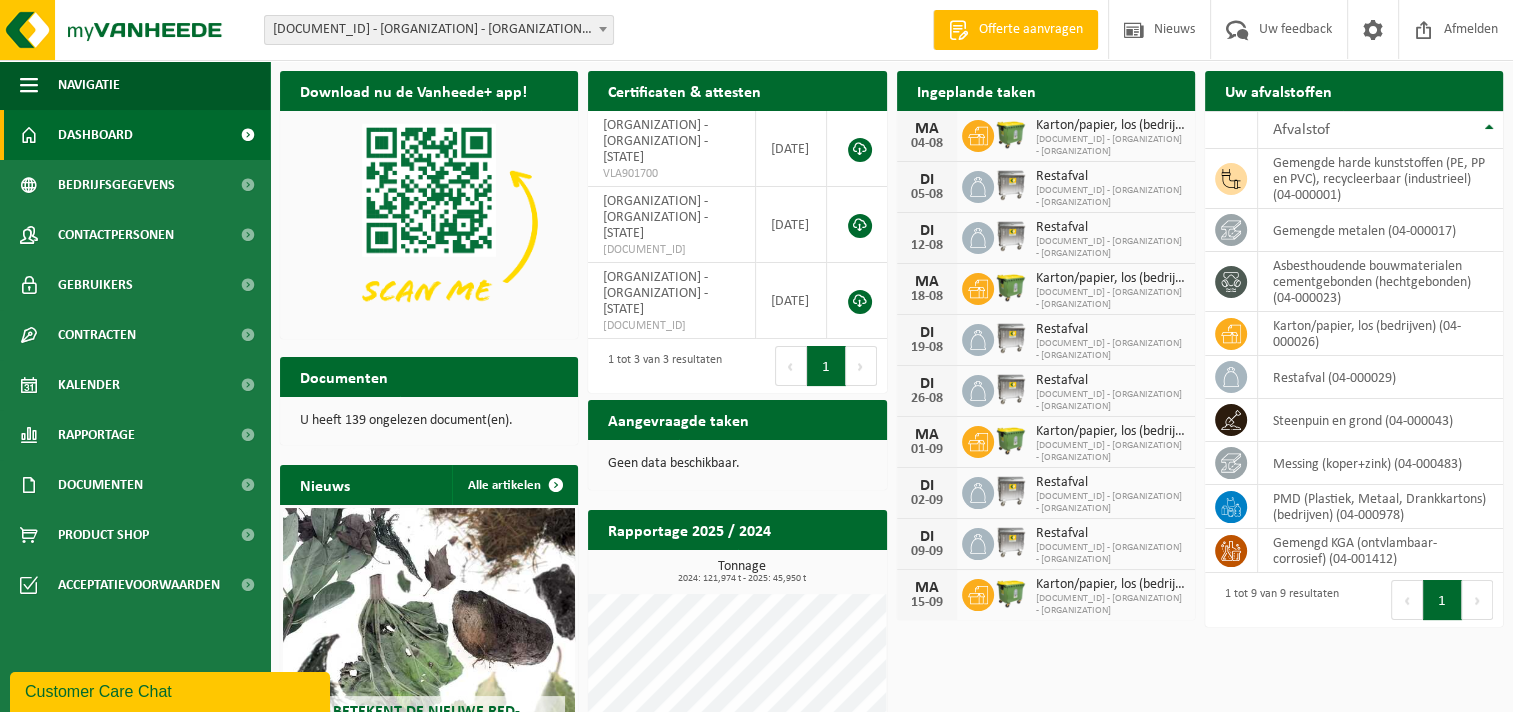click on "Volgende" at bounding box center (861, 366) 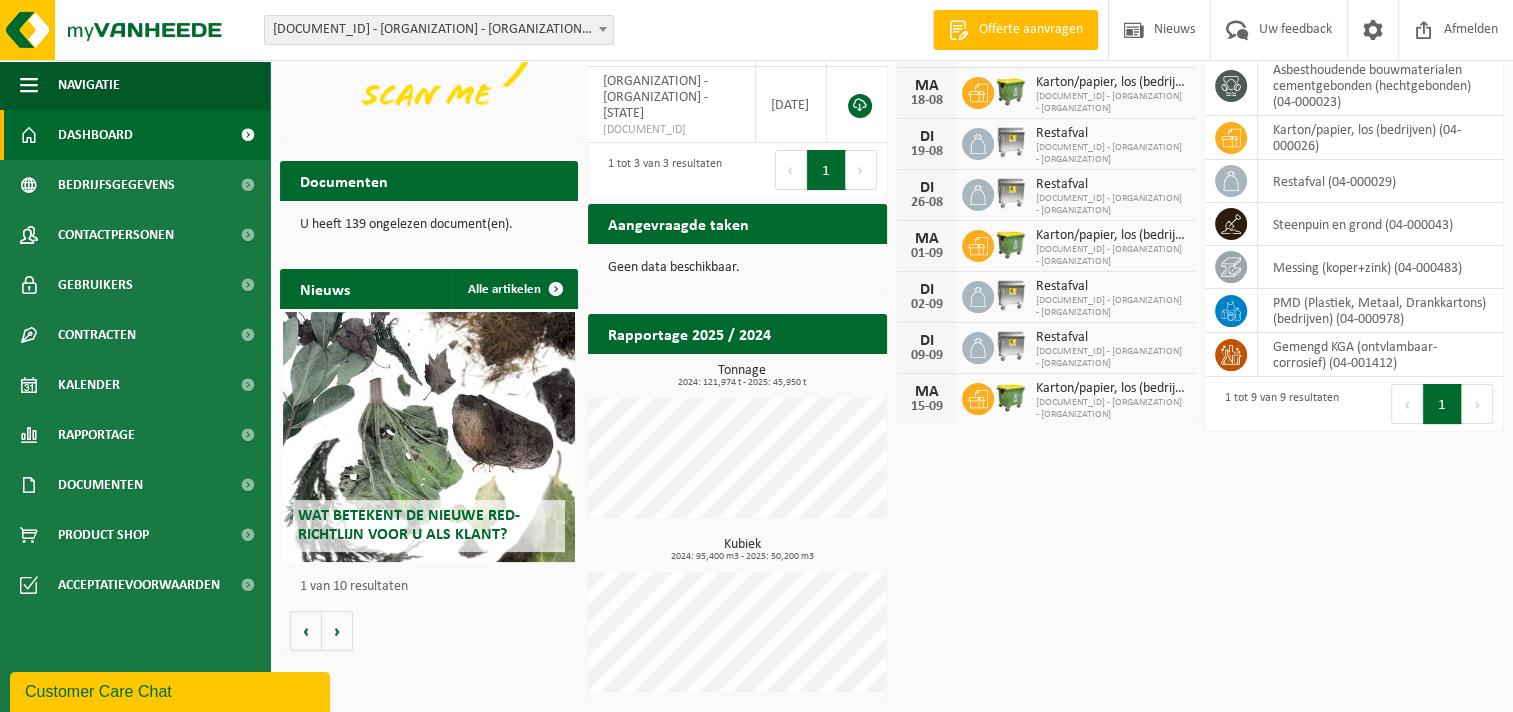 scroll, scrollTop: 0, scrollLeft: 0, axis: both 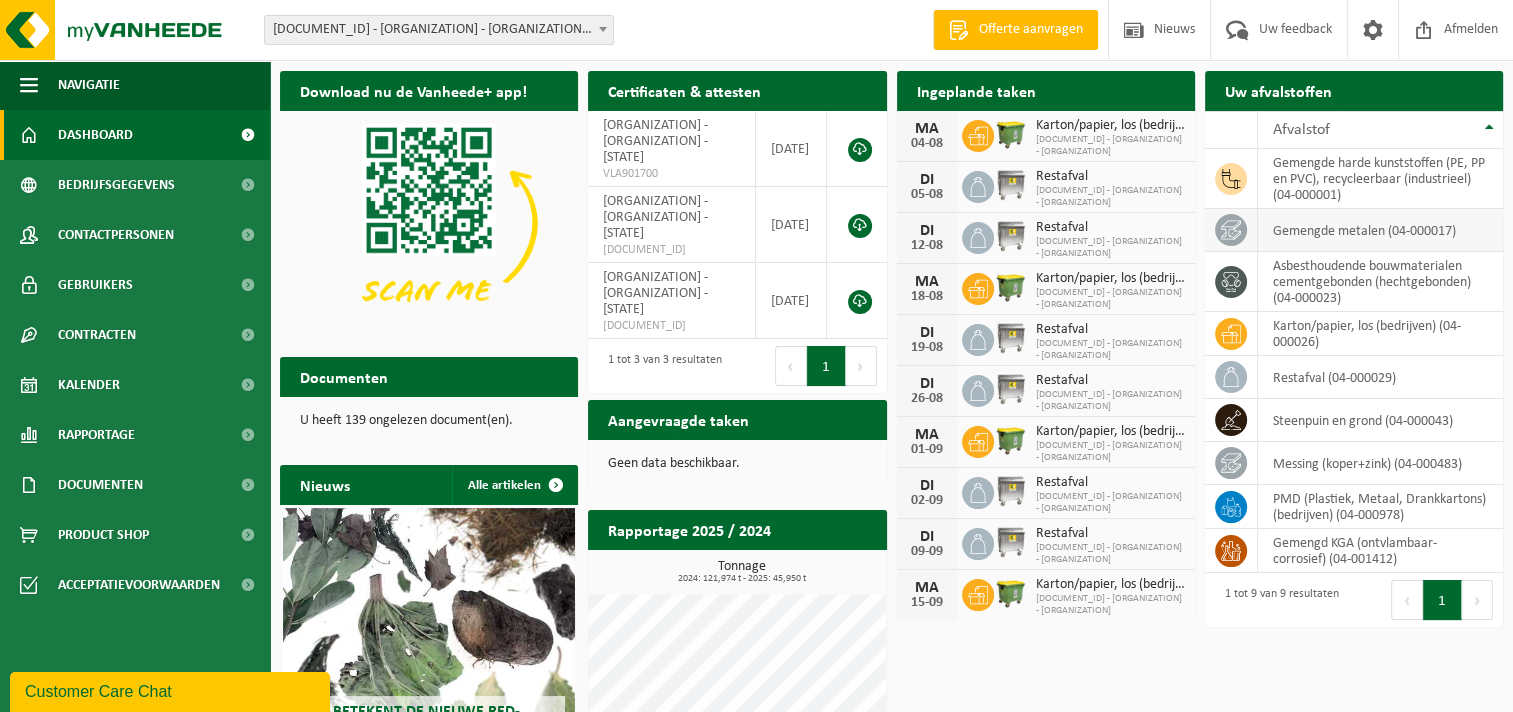 click on "gemengde metalen (04-000017)" at bounding box center [1380, 230] 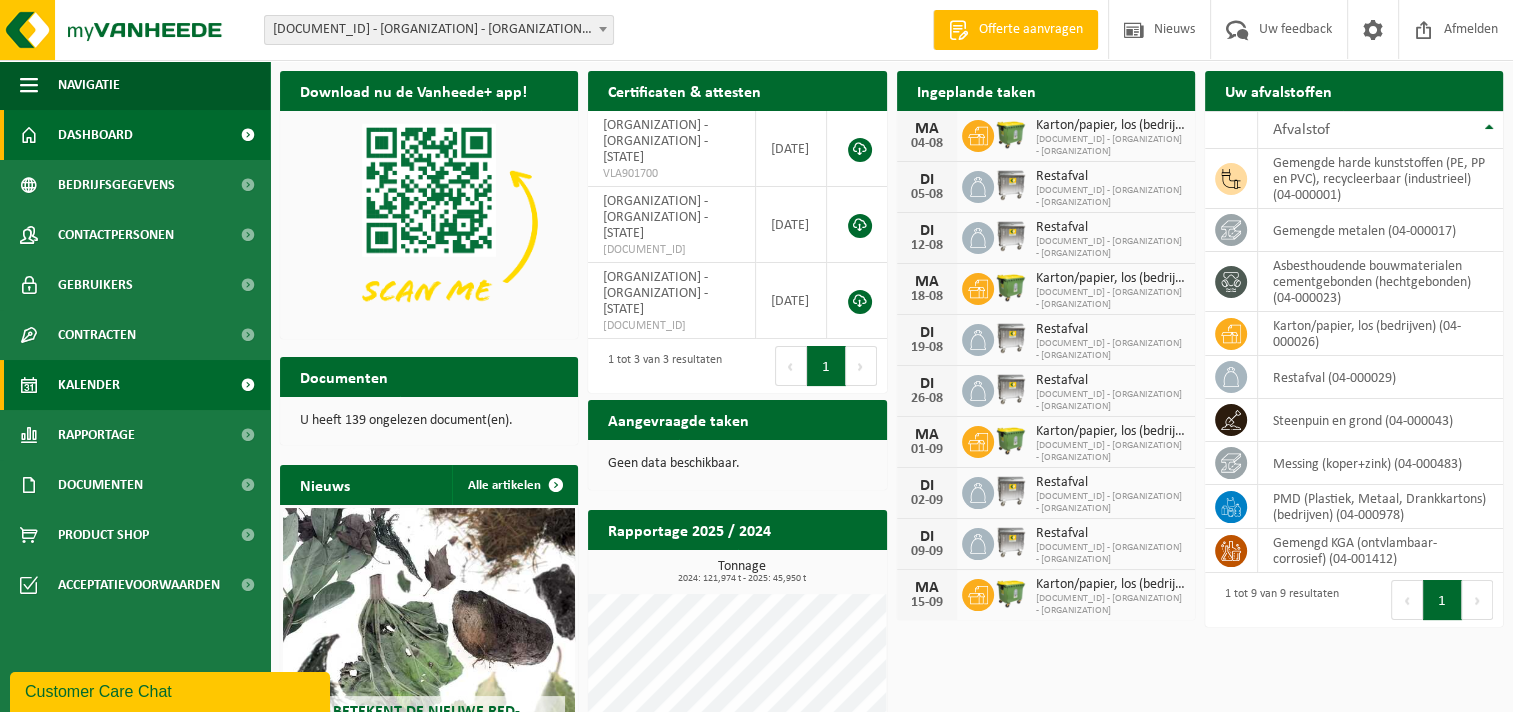 click on "Kalender" at bounding box center [89, 385] 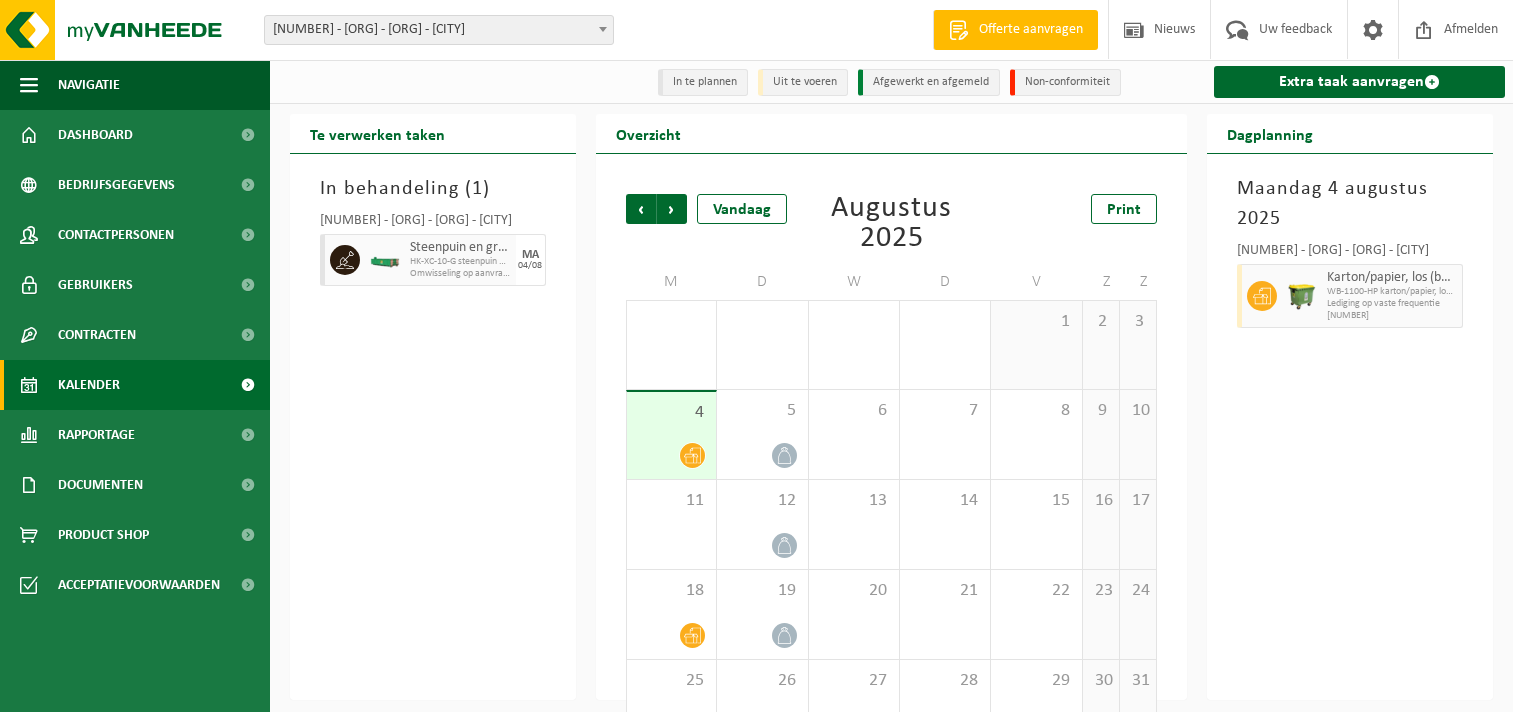scroll, scrollTop: 0, scrollLeft: 0, axis: both 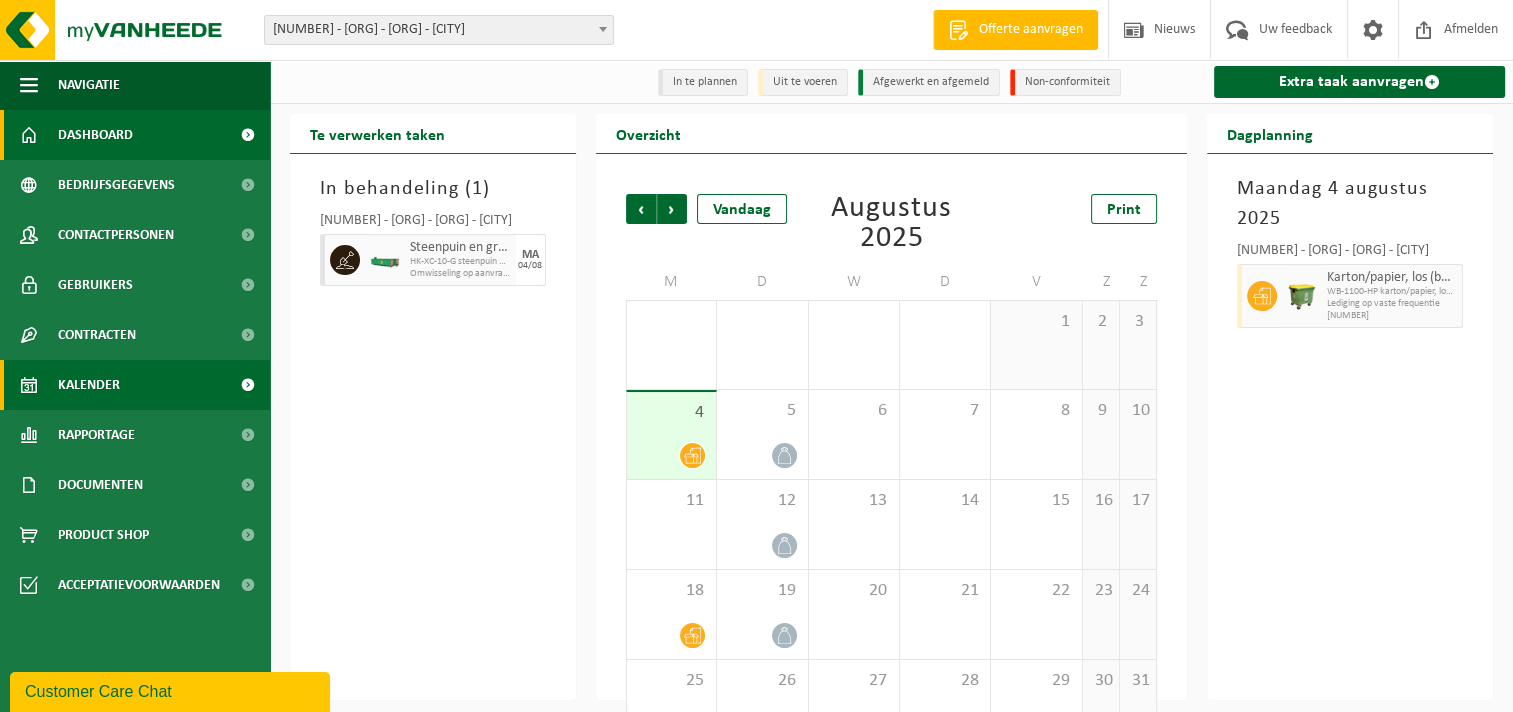 click on "Dashboard" at bounding box center (135, 135) 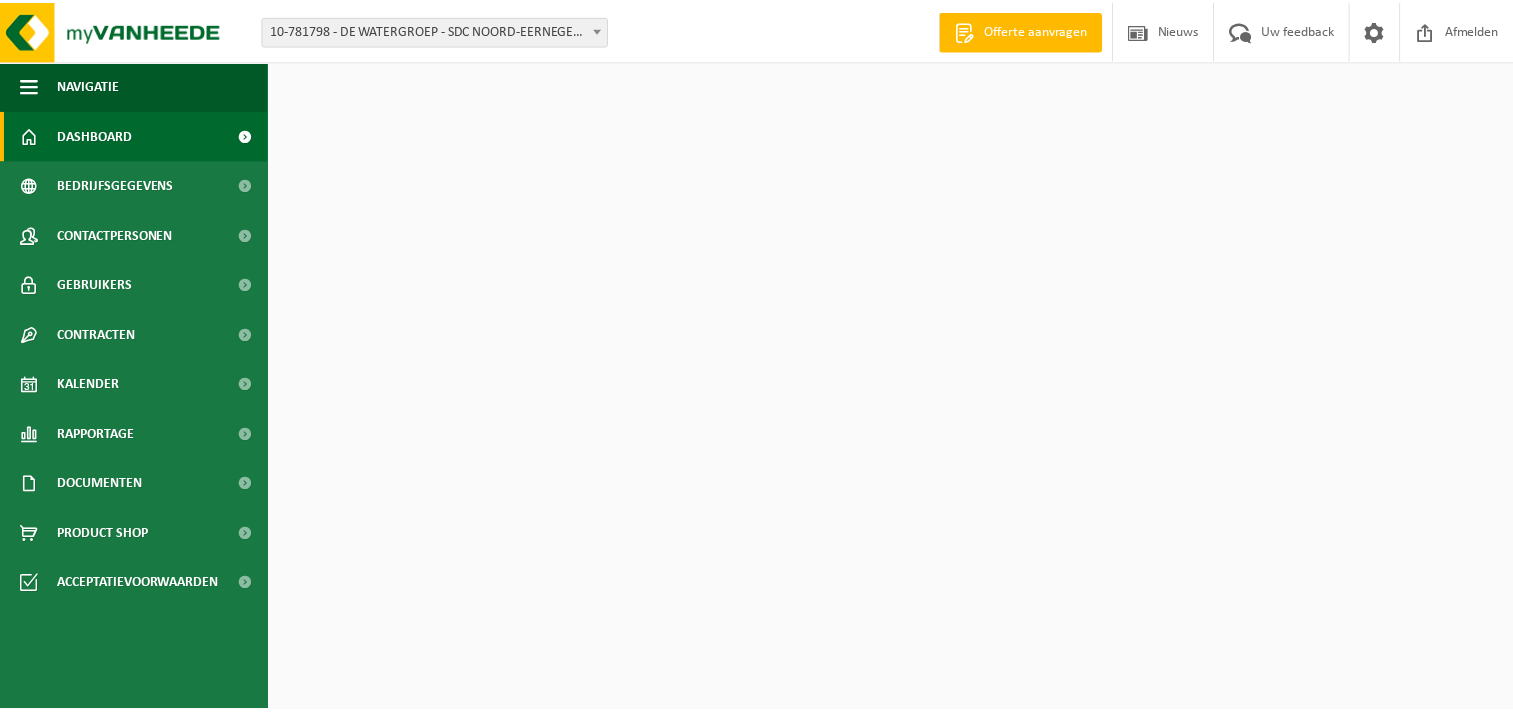 scroll, scrollTop: 0, scrollLeft: 0, axis: both 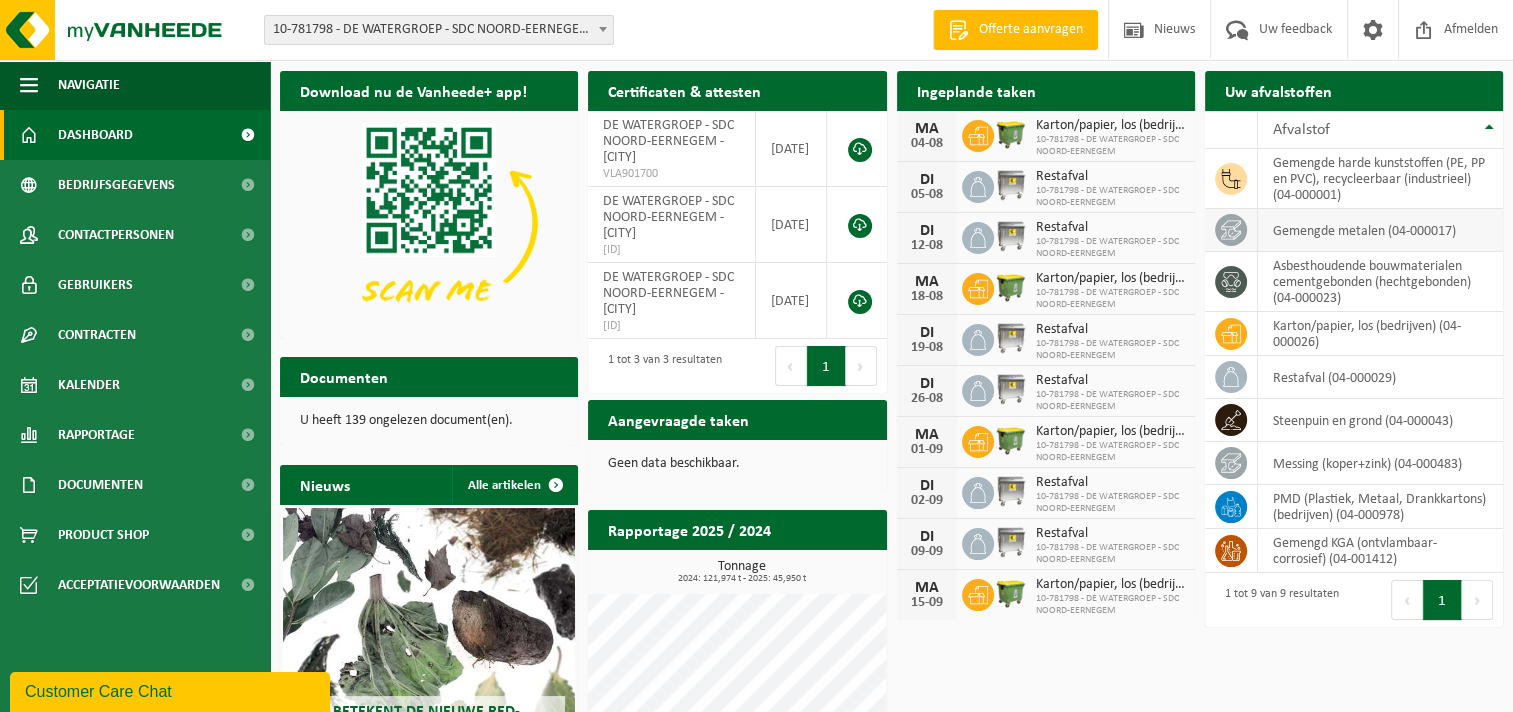click on "gemengde metalen (04-000017)" at bounding box center [1380, 230] 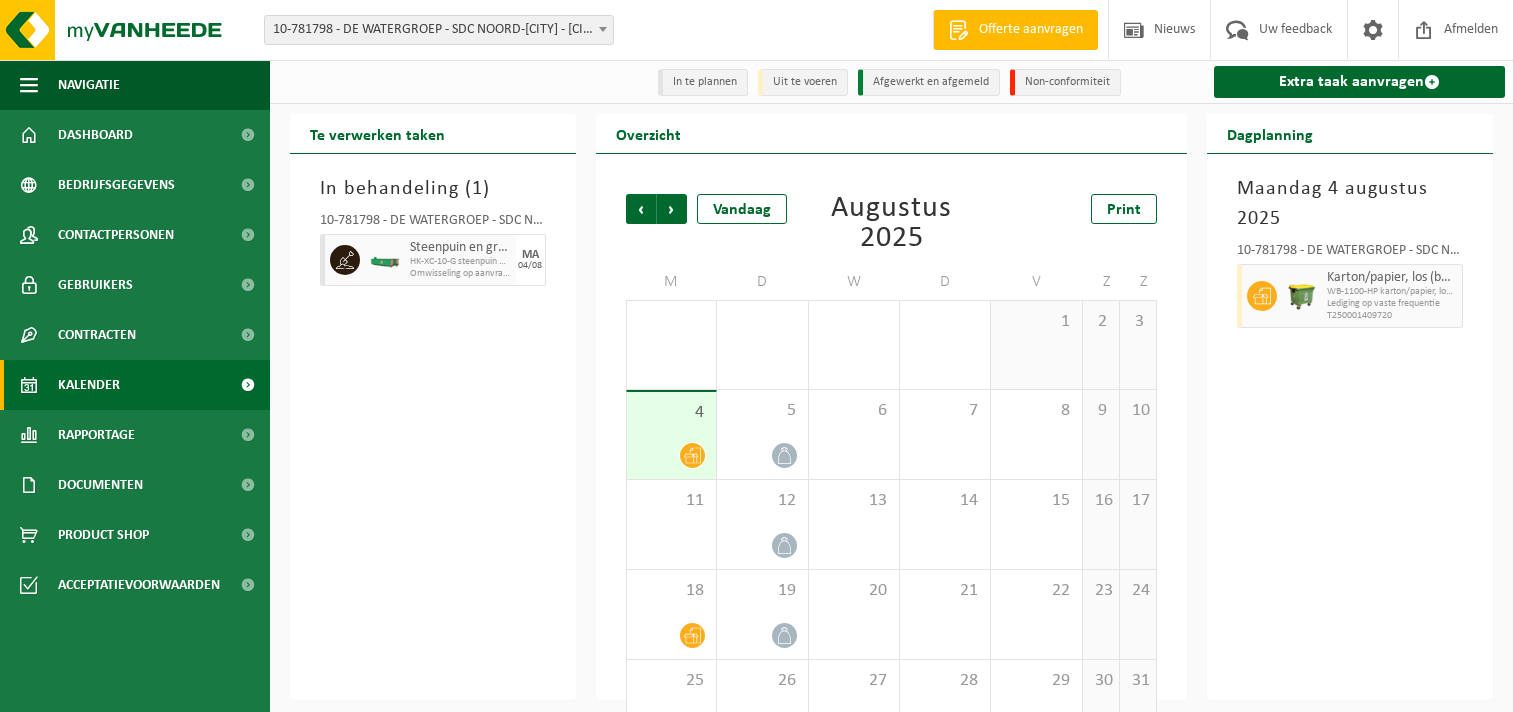 scroll, scrollTop: 0, scrollLeft: 0, axis: both 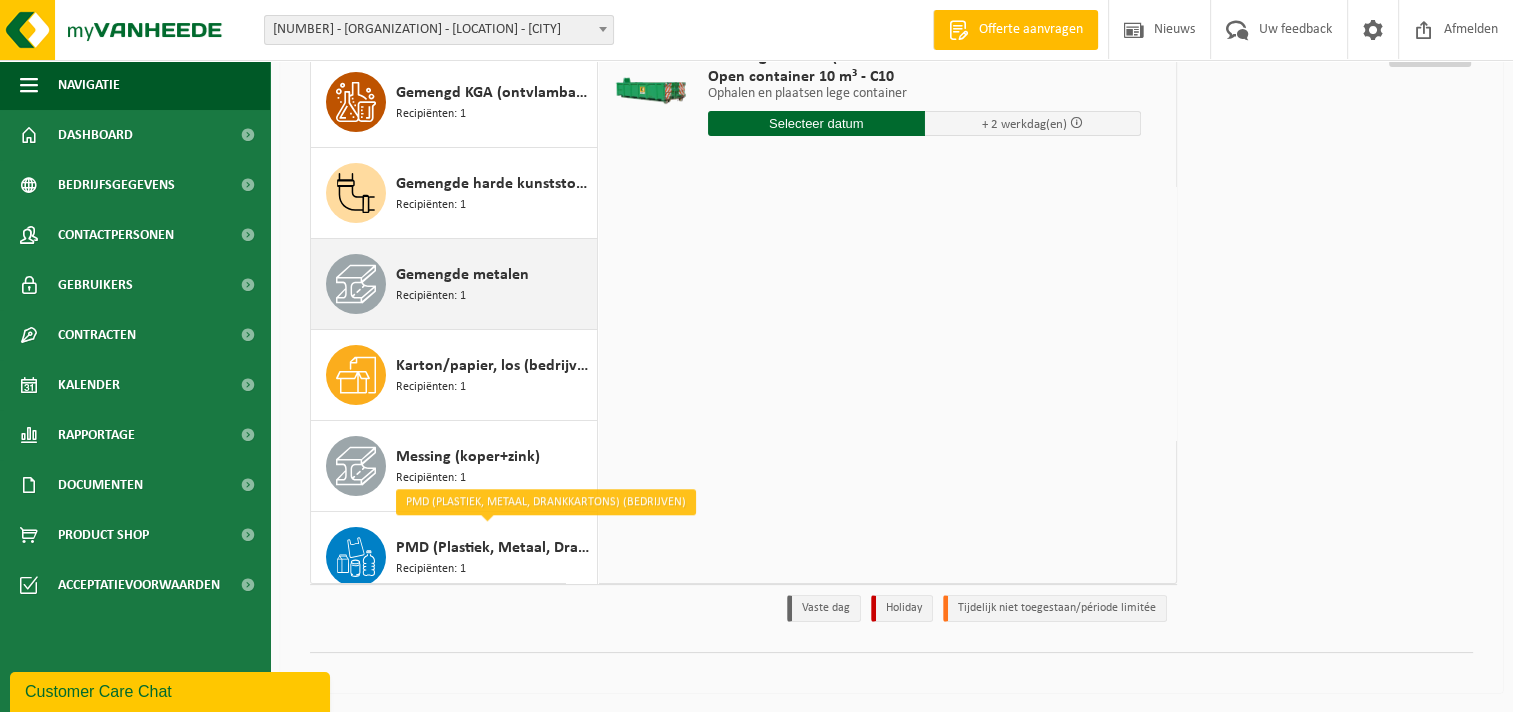 click on "Gemengde metalen" at bounding box center (462, 275) 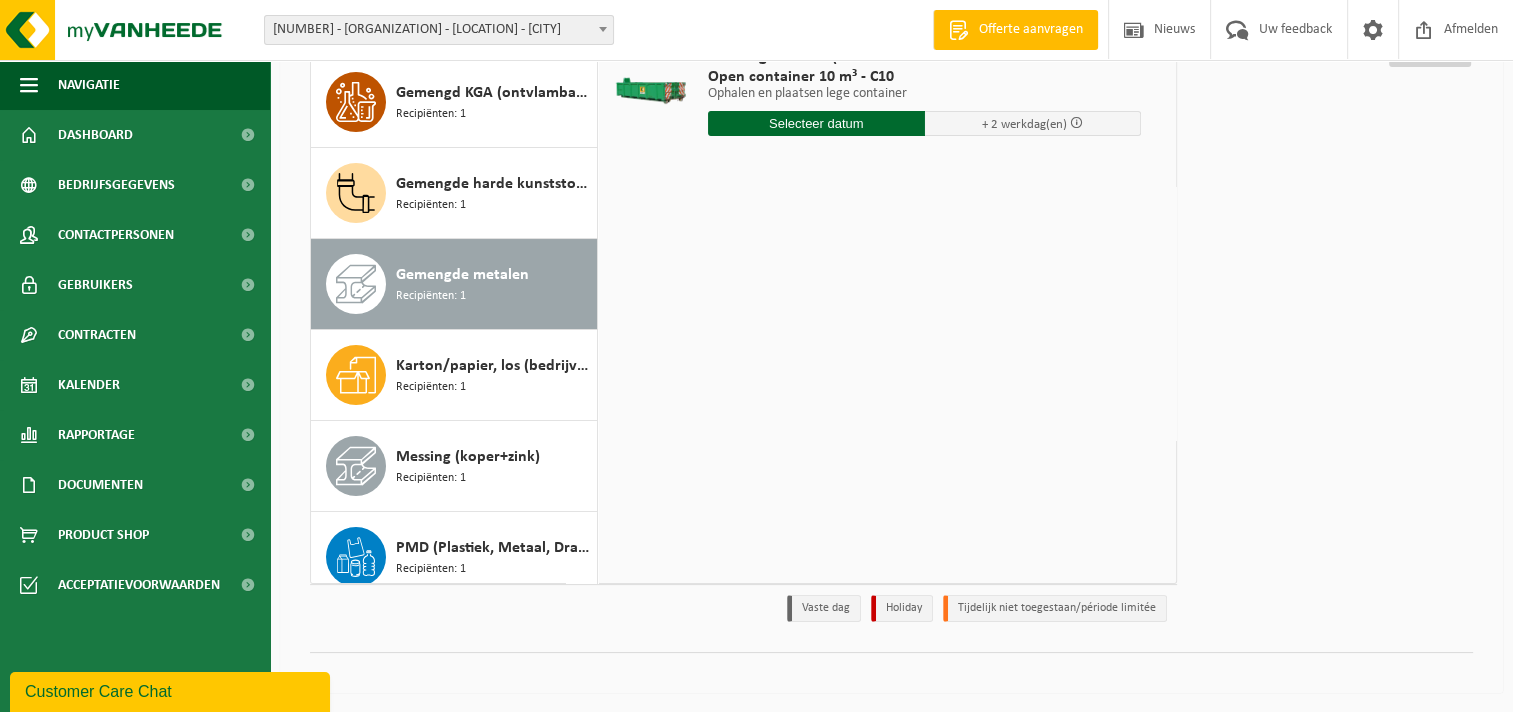 scroll, scrollTop: 216, scrollLeft: 0, axis: vertical 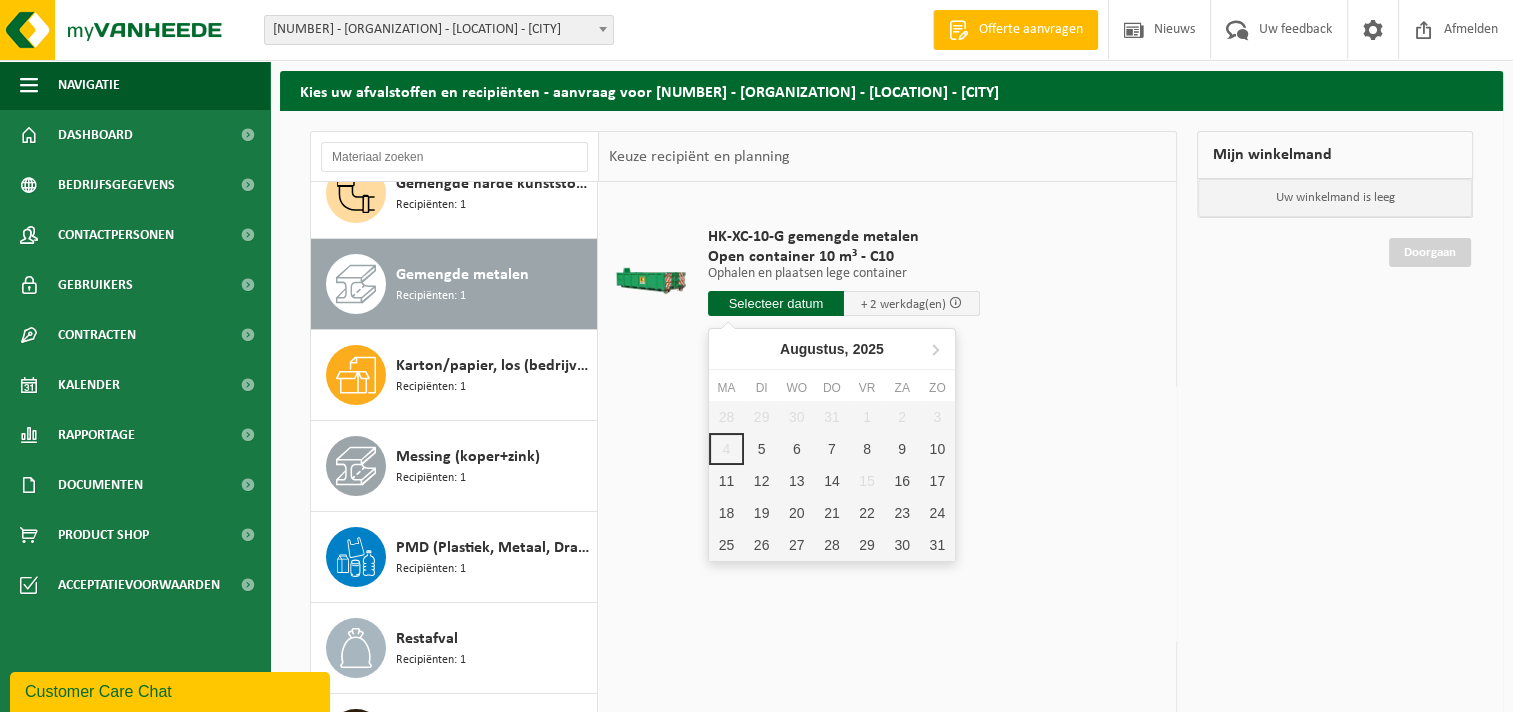 click at bounding box center (776, 303) 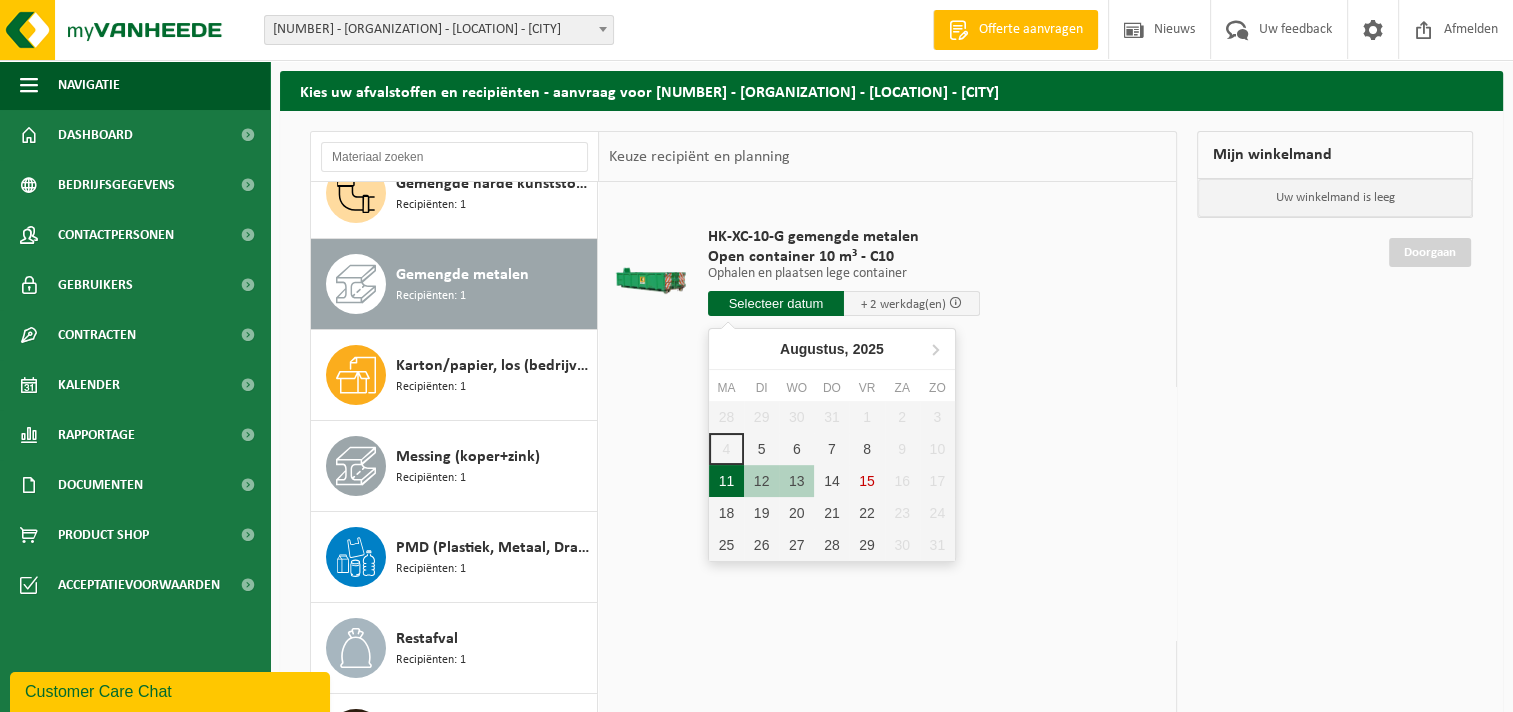 click on "11" at bounding box center (726, 481) 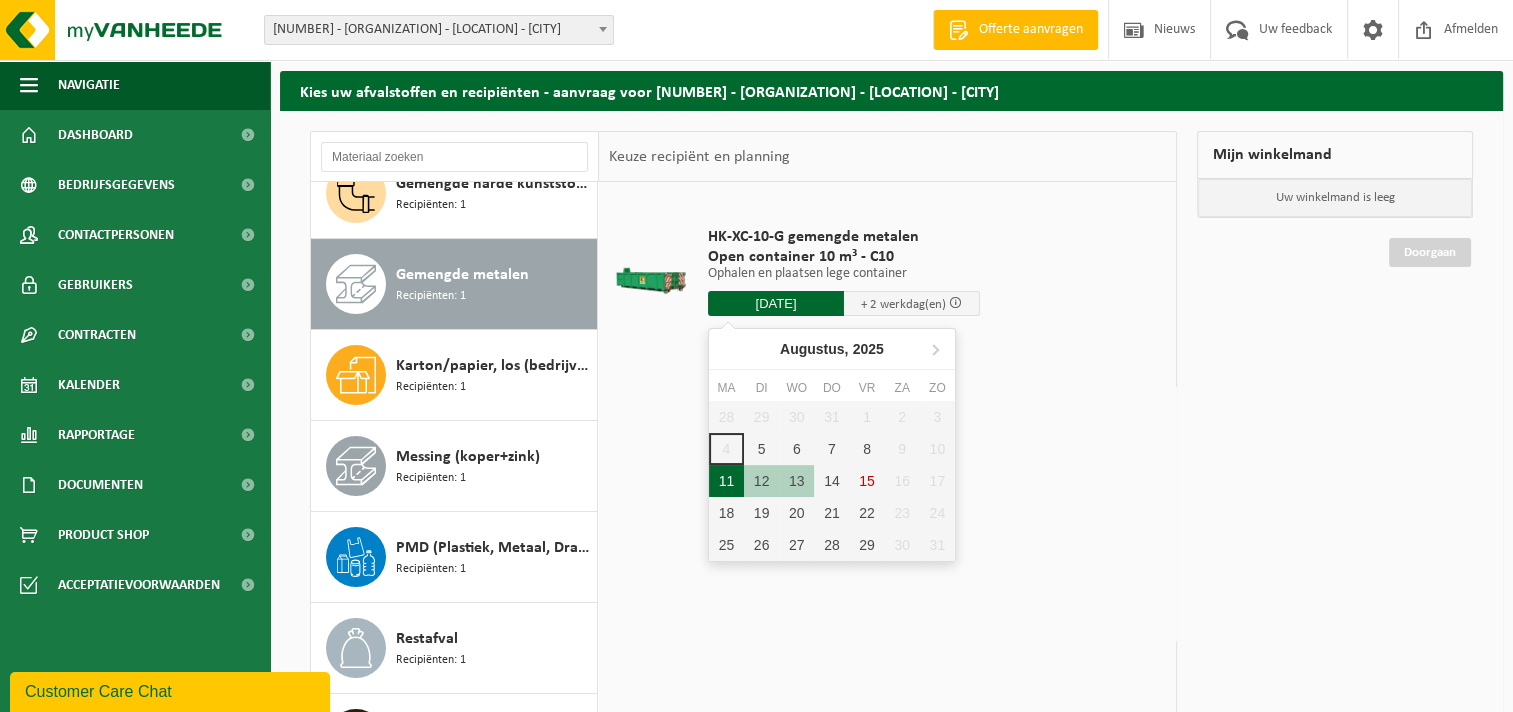 type on "Van 2025-08-11" 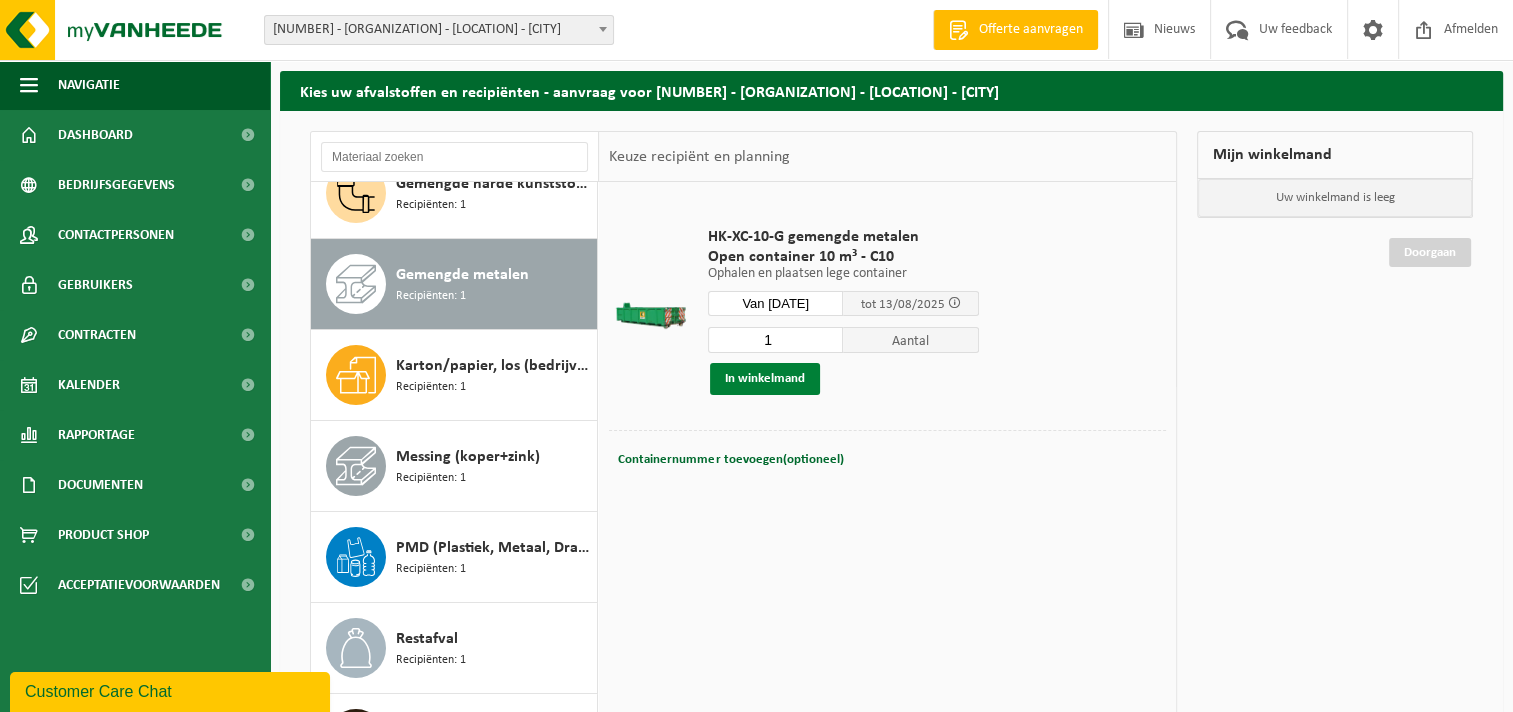 click on "In winkelmand" at bounding box center [765, 379] 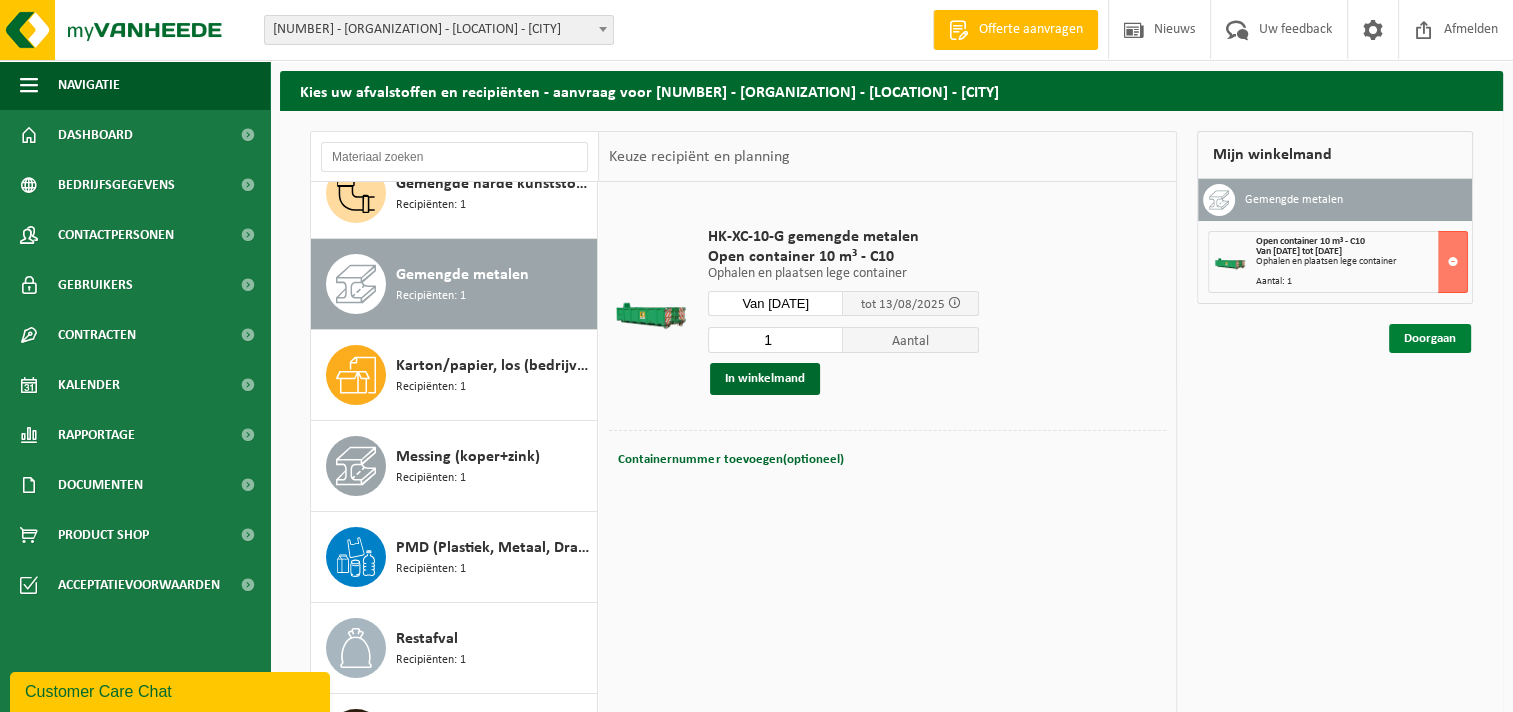 click on "Doorgaan" at bounding box center (1430, 338) 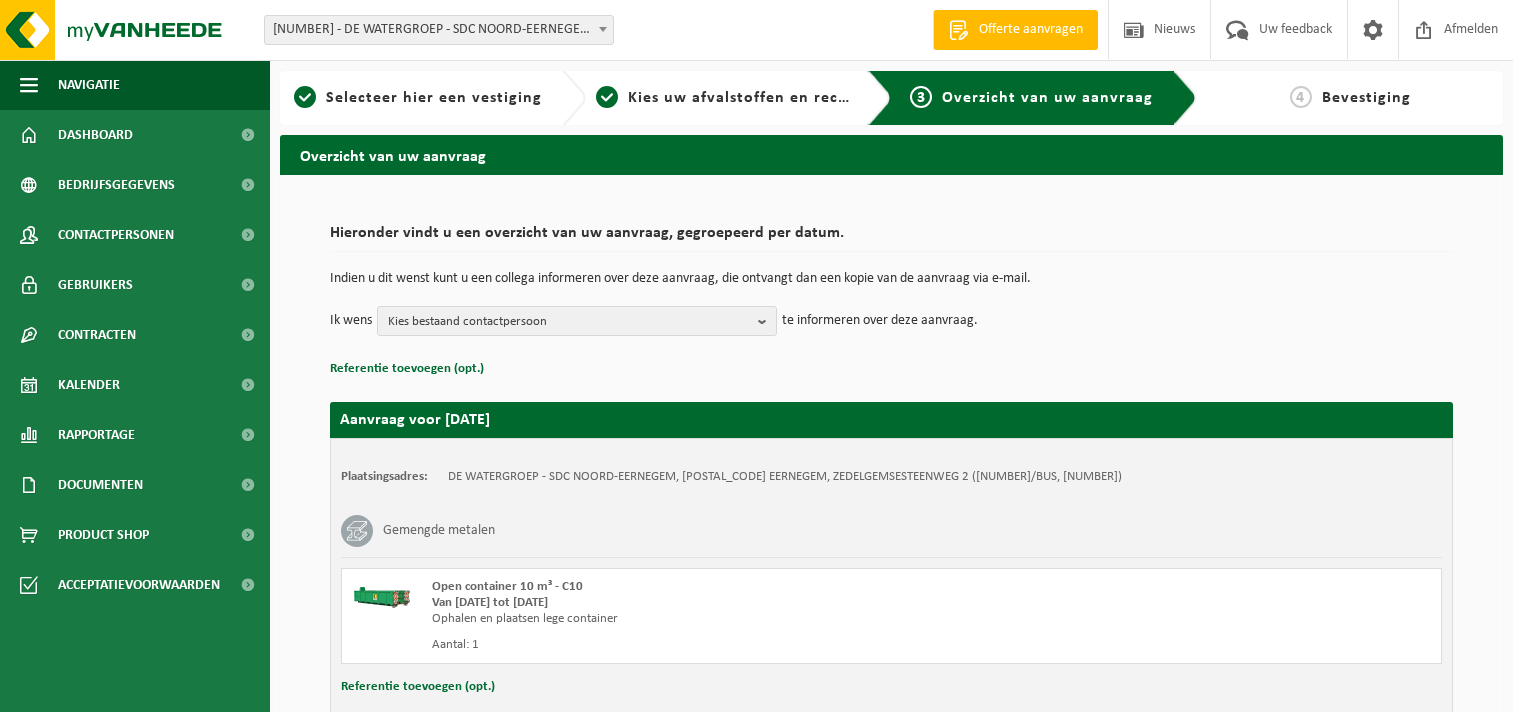 scroll, scrollTop: 0, scrollLeft: 0, axis: both 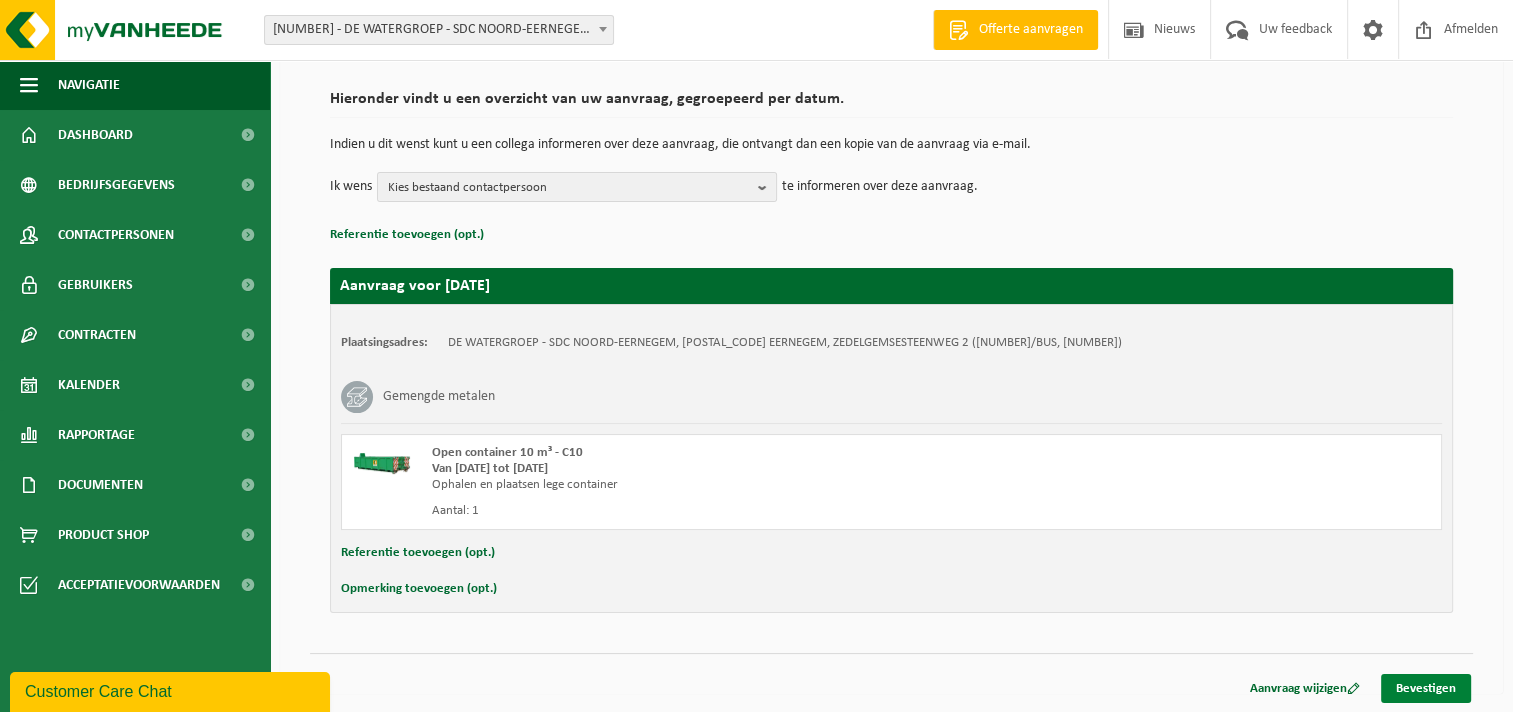 click on "Bevestigen" at bounding box center (1426, 688) 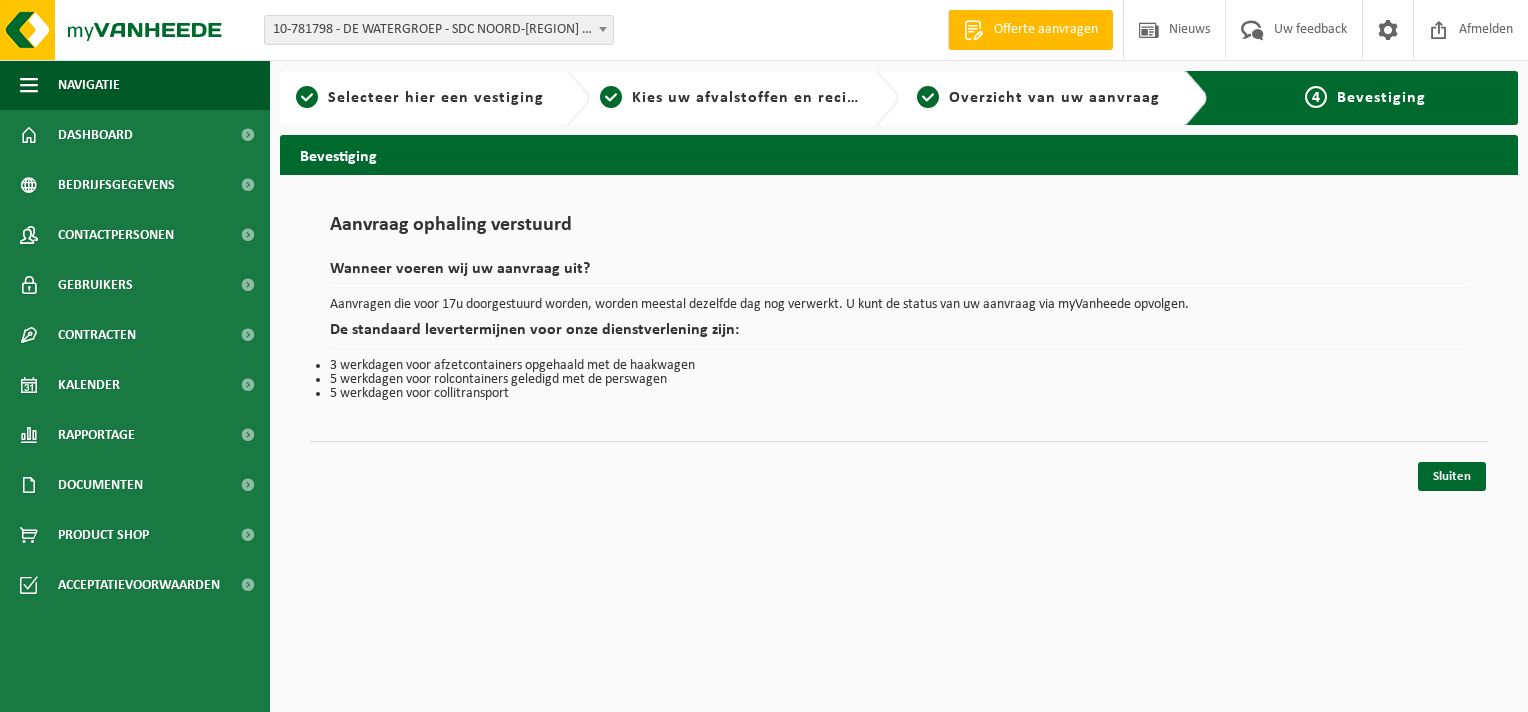 scroll, scrollTop: 0, scrollLeft: 0, axis: both 